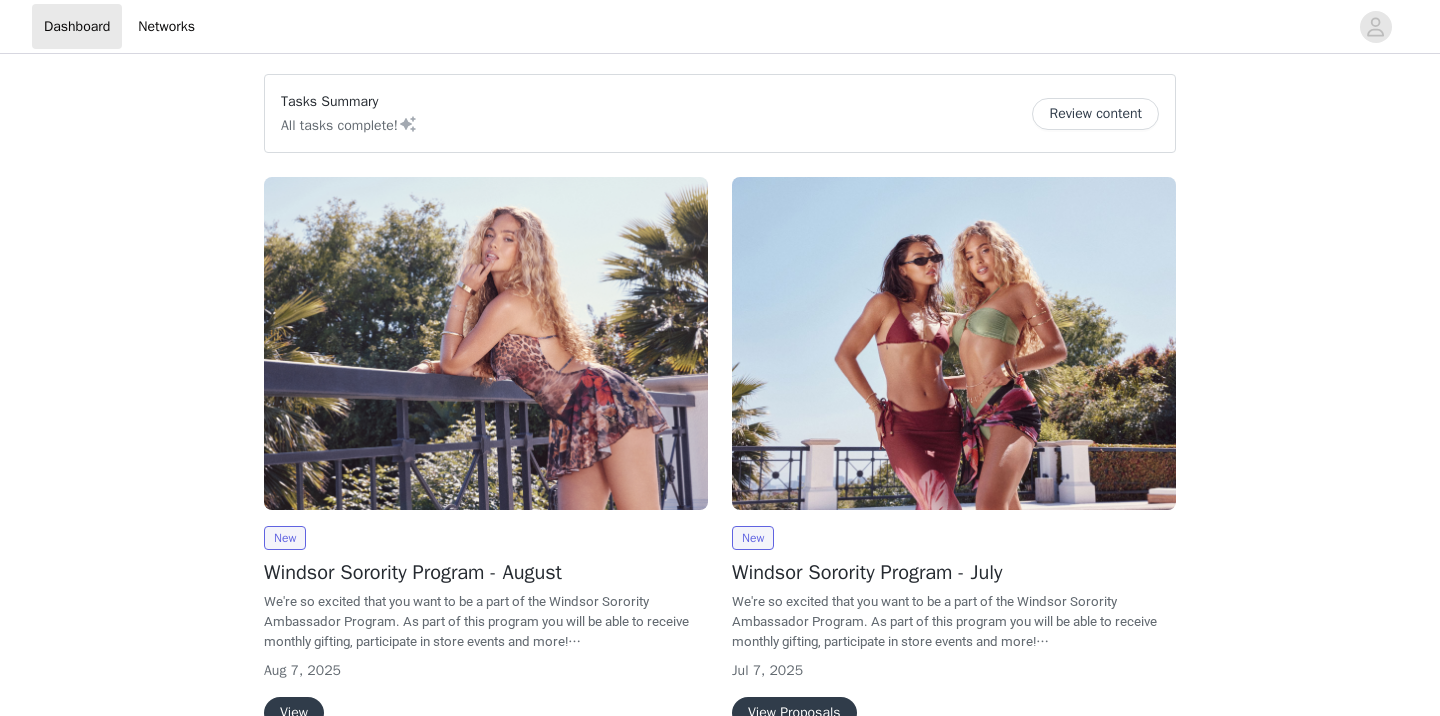 scroll, scrollTop: 0, scrollLeft: 0, axis: both 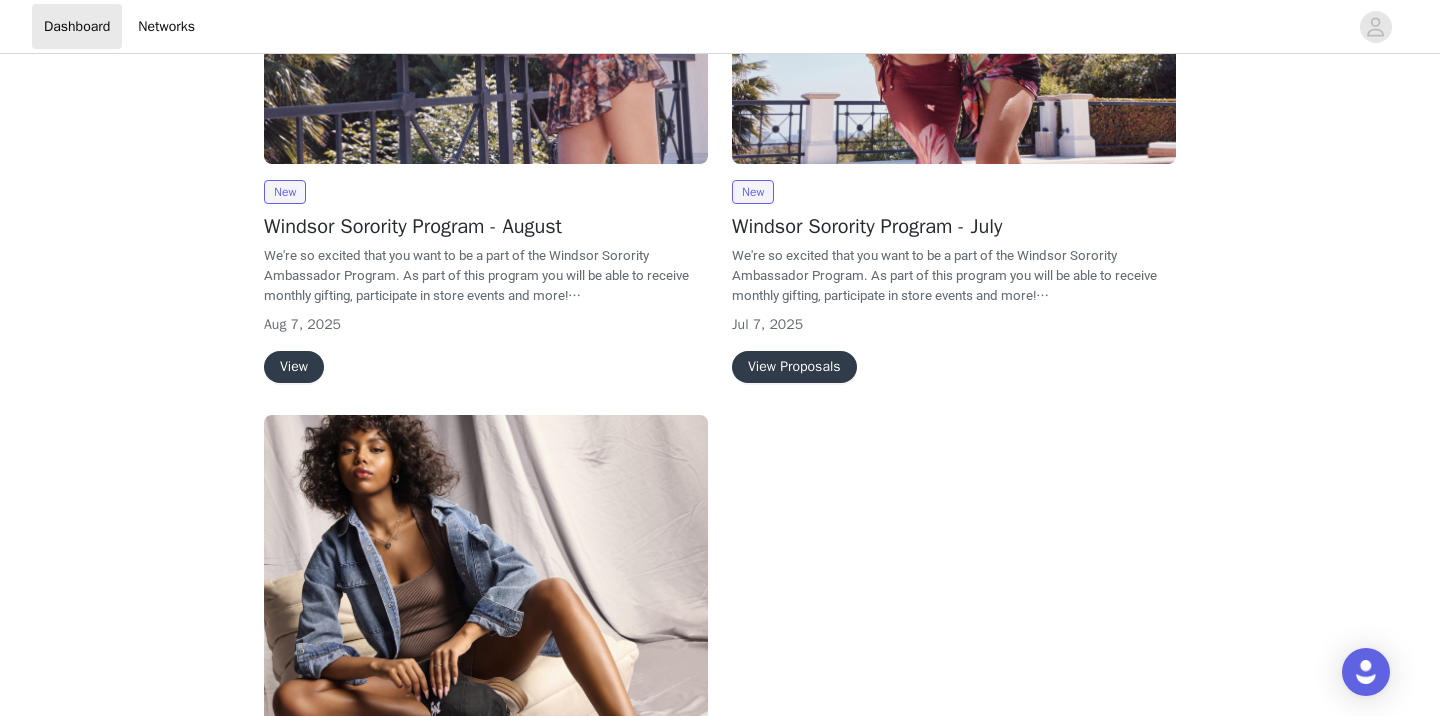 click on "View" at bounding box center (294, 367) 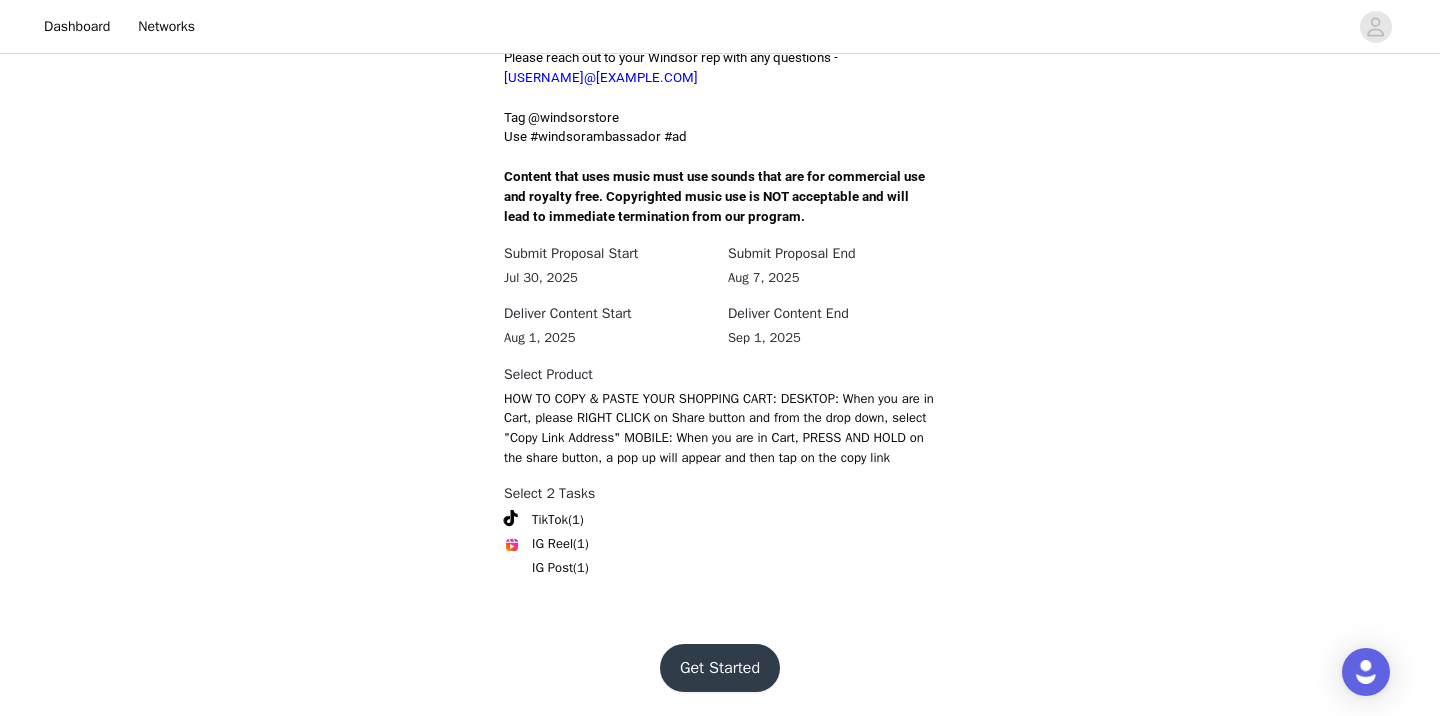 scroll, scrollTop: 644, scrollLeft: 0, axis: vertical 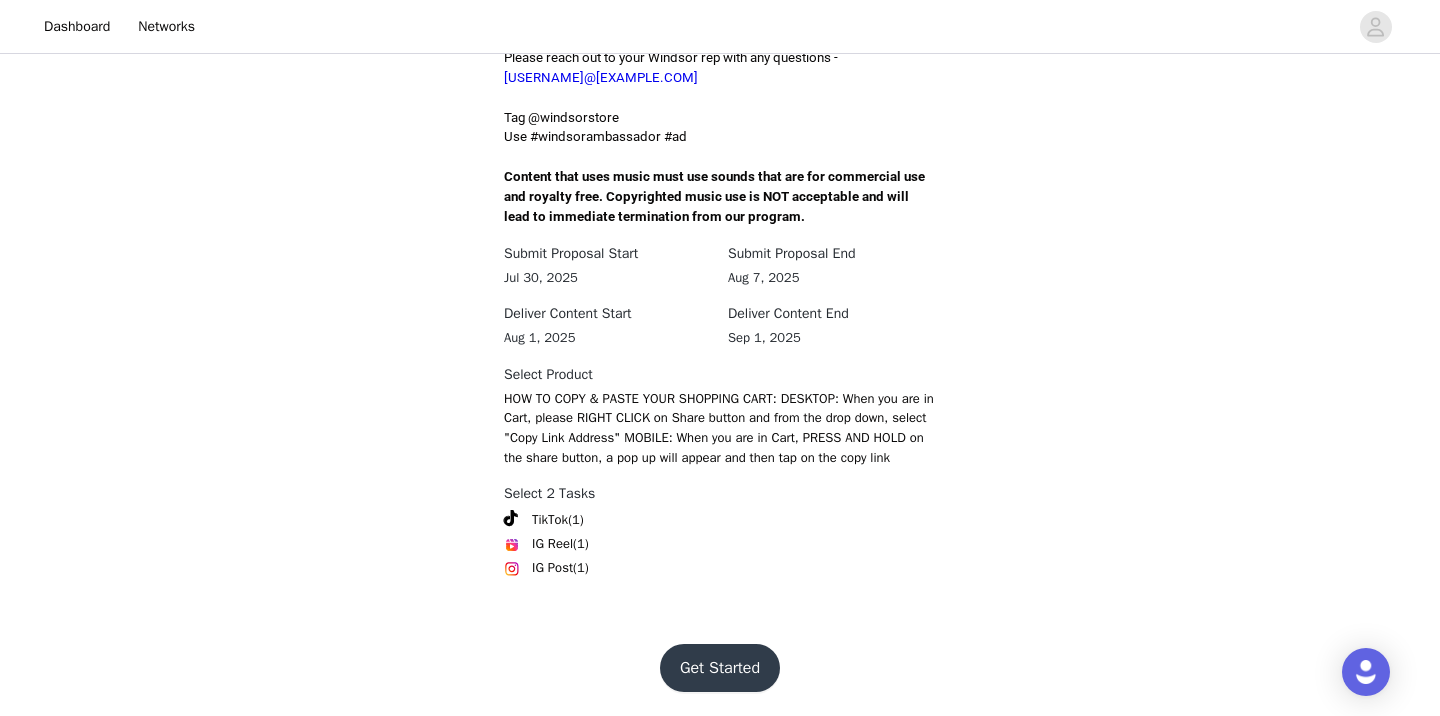 click on "Get Started" at bounding box center [720, 668] 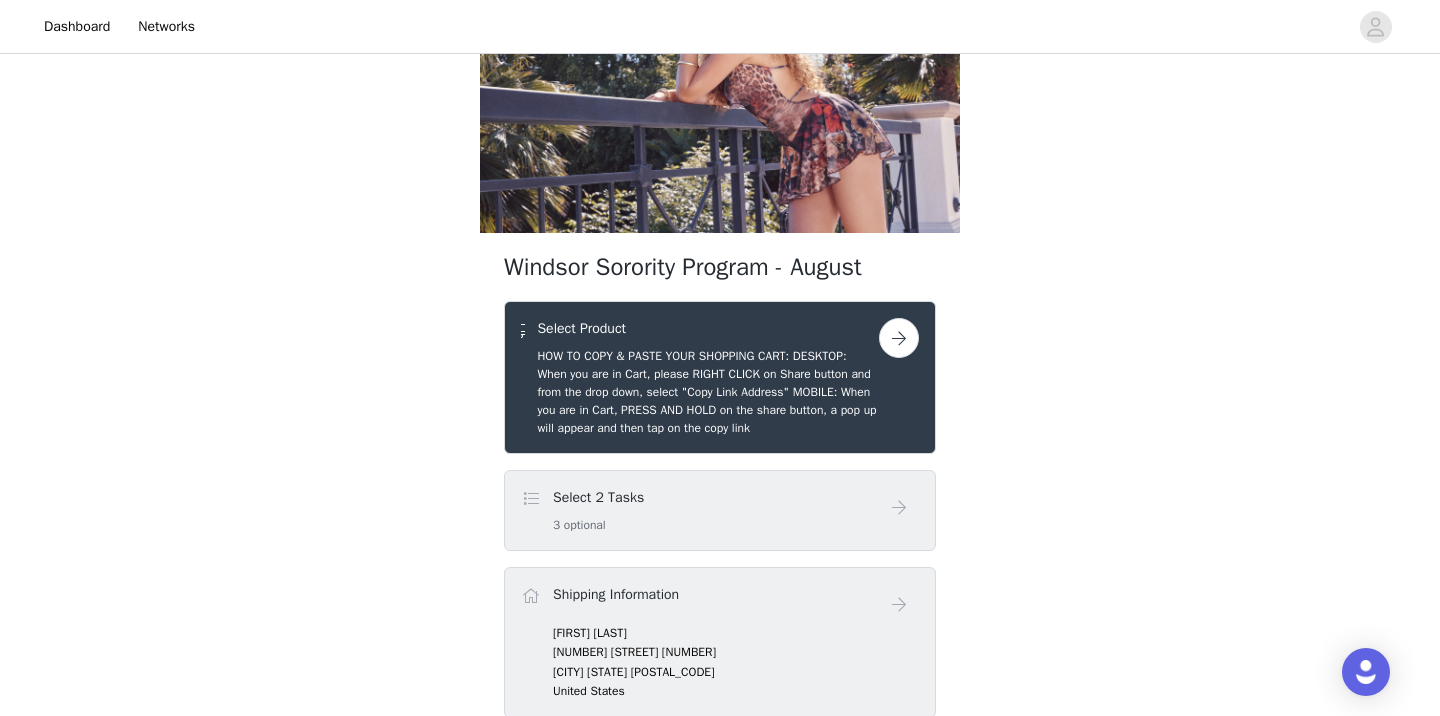 scroll, scrollTop: 237, scrollLeft: 0, axis: vertical 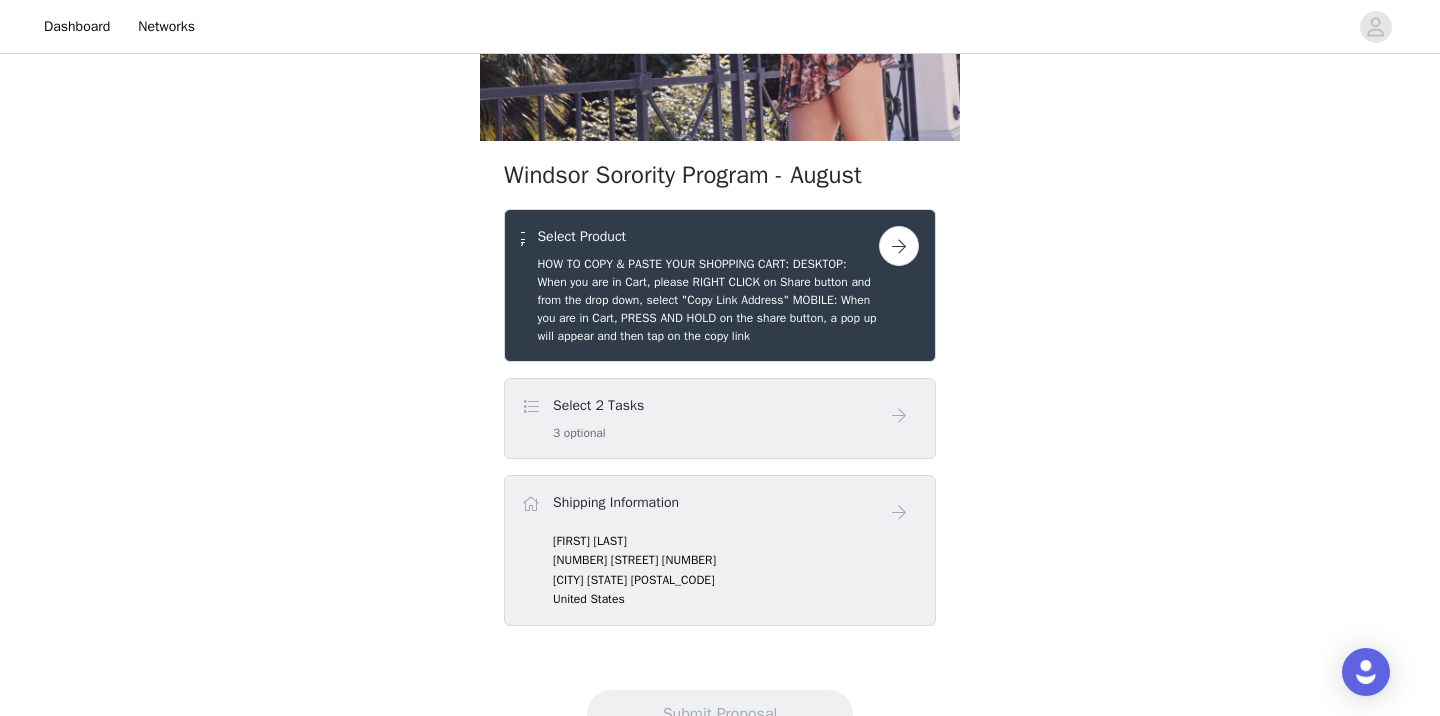 click at bounding box center (899, 246) 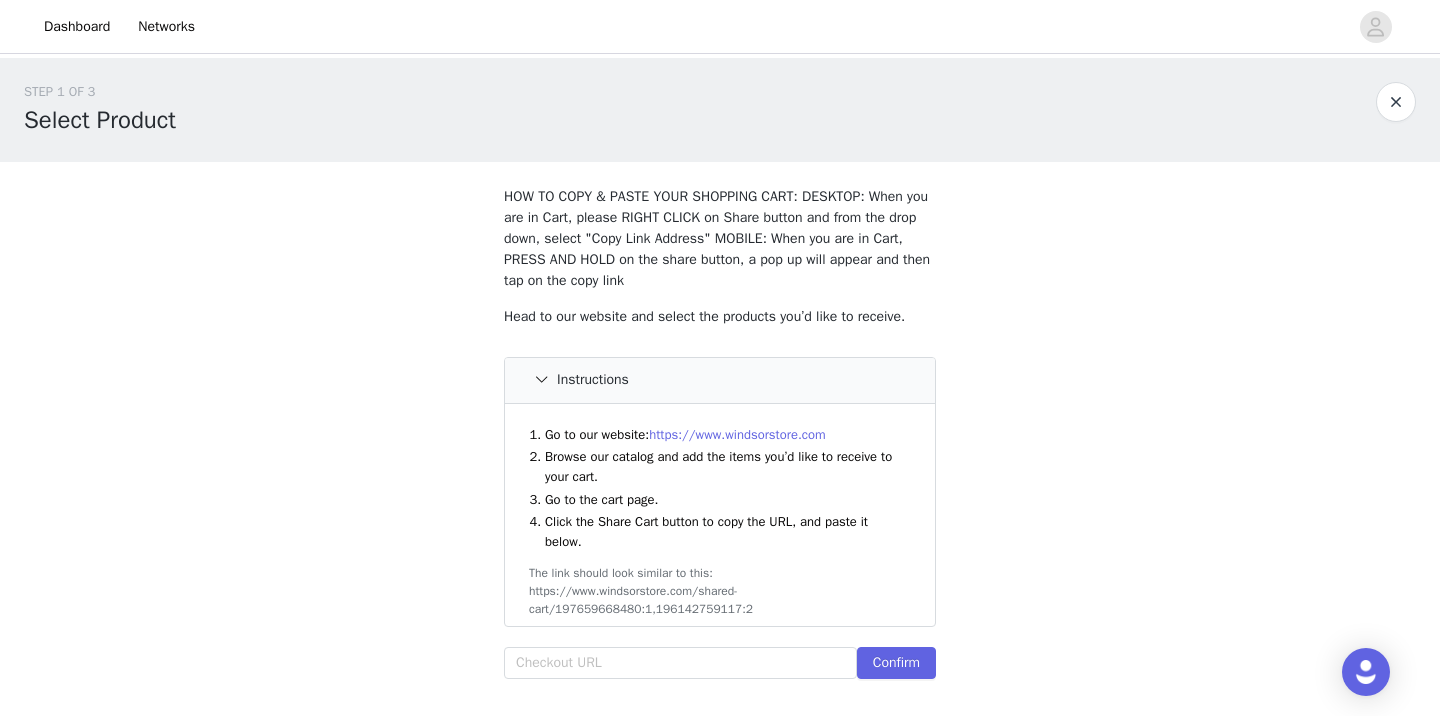 scroll, scrollTop: 100, scrollLeft: 0, axis: vertical 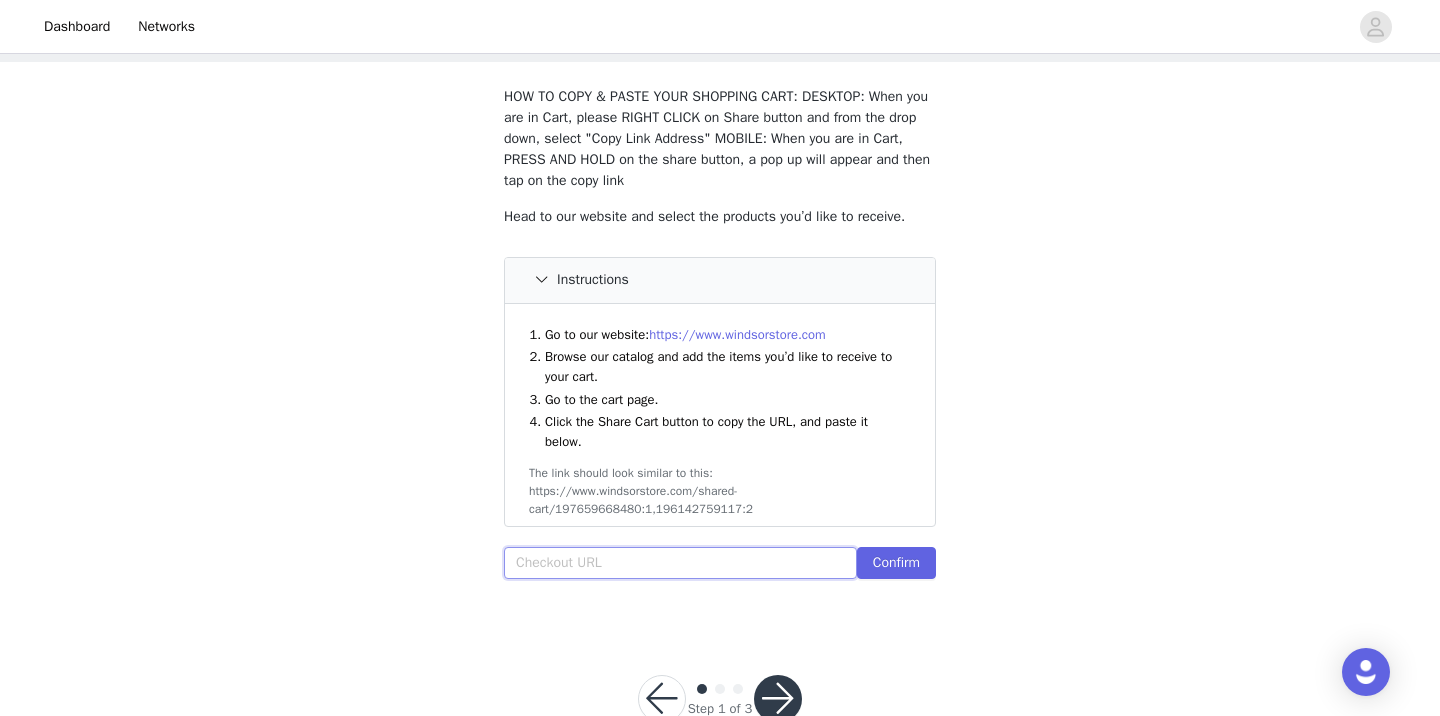 click at bounding box center (680, 563) 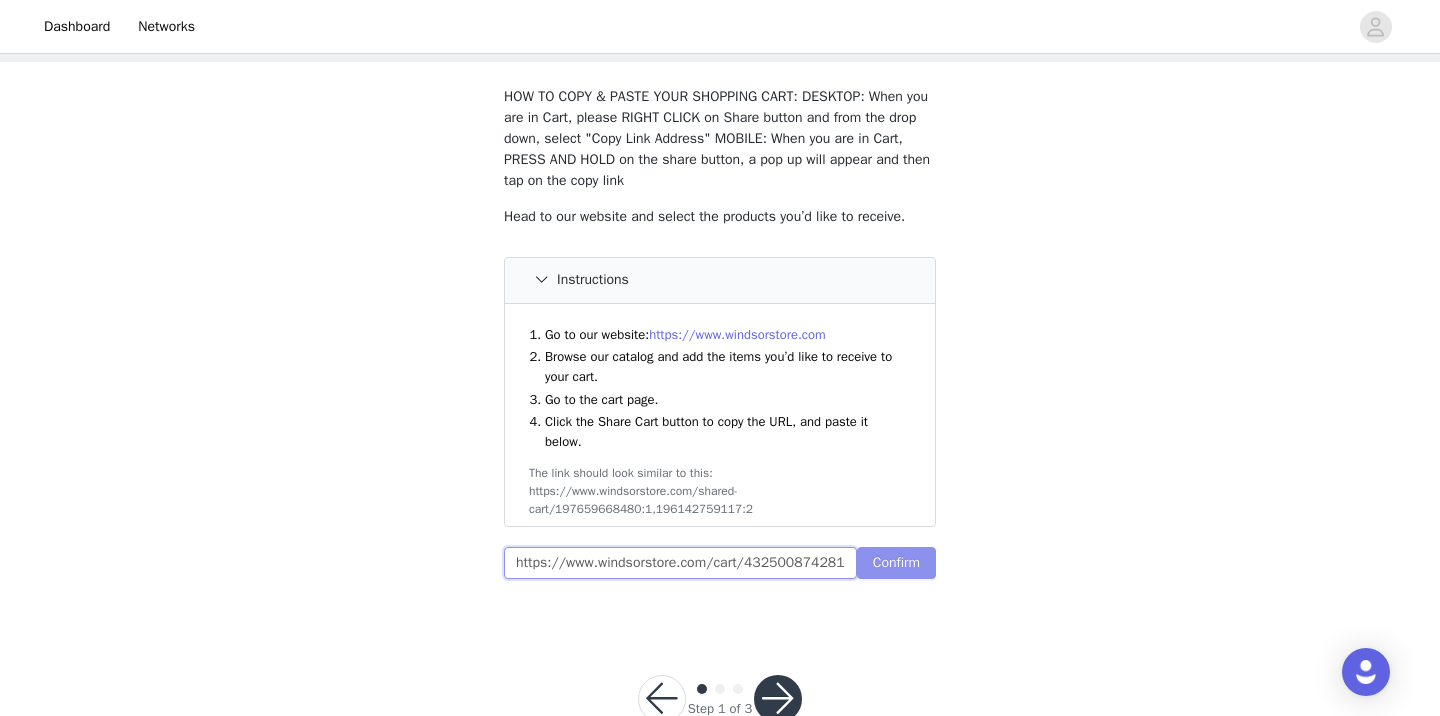 type on "https://www.windsorstore.com/cart/43250087428147:1,42816755695667:1,42842599194675:1,43240409694259:1,42865566449715:1,43317637251123:1,42971668414515:1,42770959695923:0" 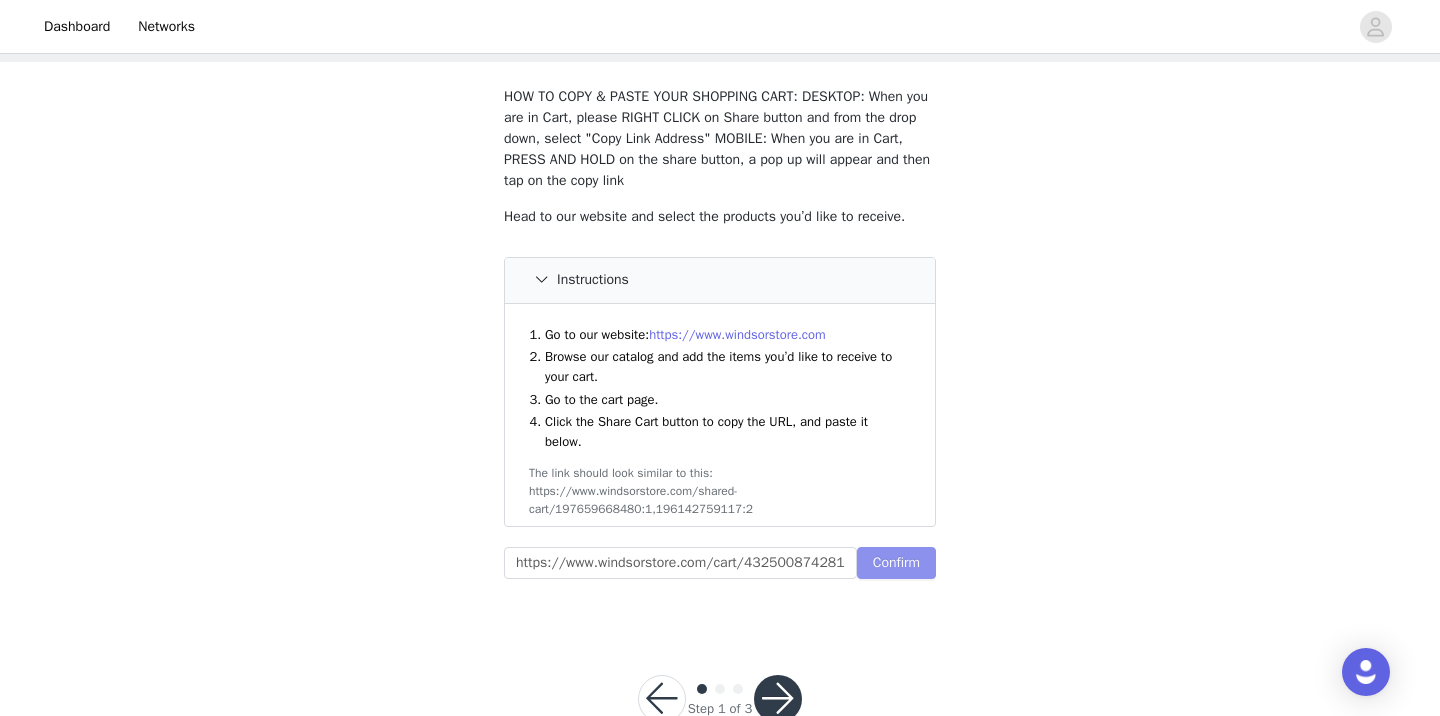 click on "Confirm" at bounding box center (896, 563) 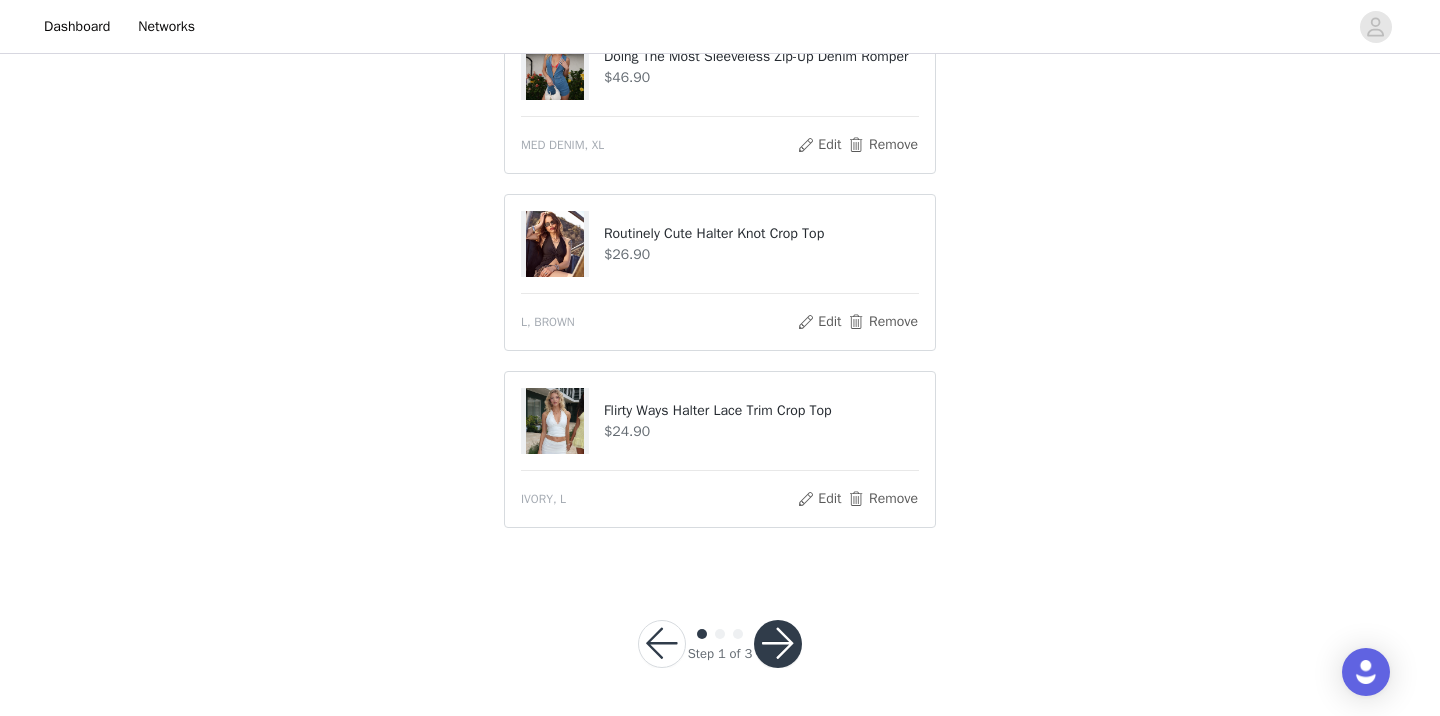 scroll, scrollTop: 1377, scrollLeft: 0, axis: vertical 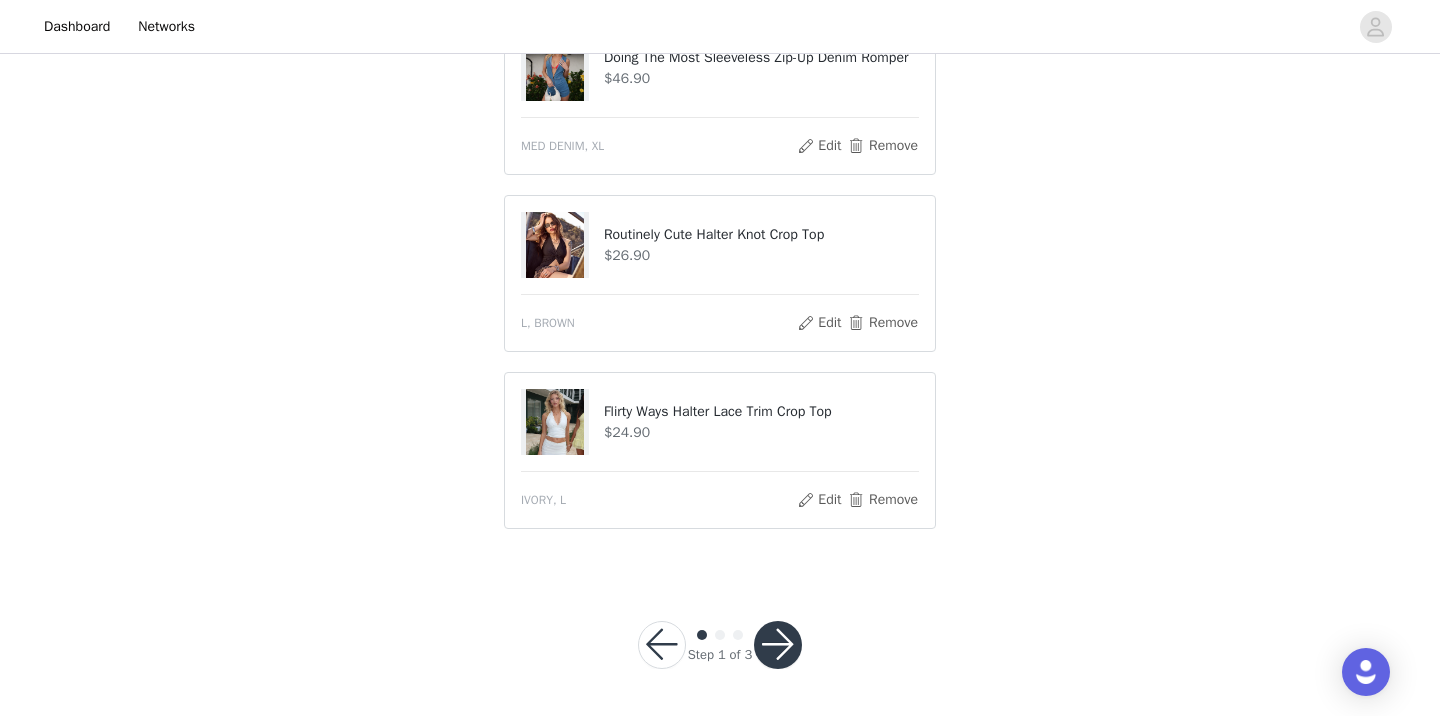 click at bounding box center [778, 645] 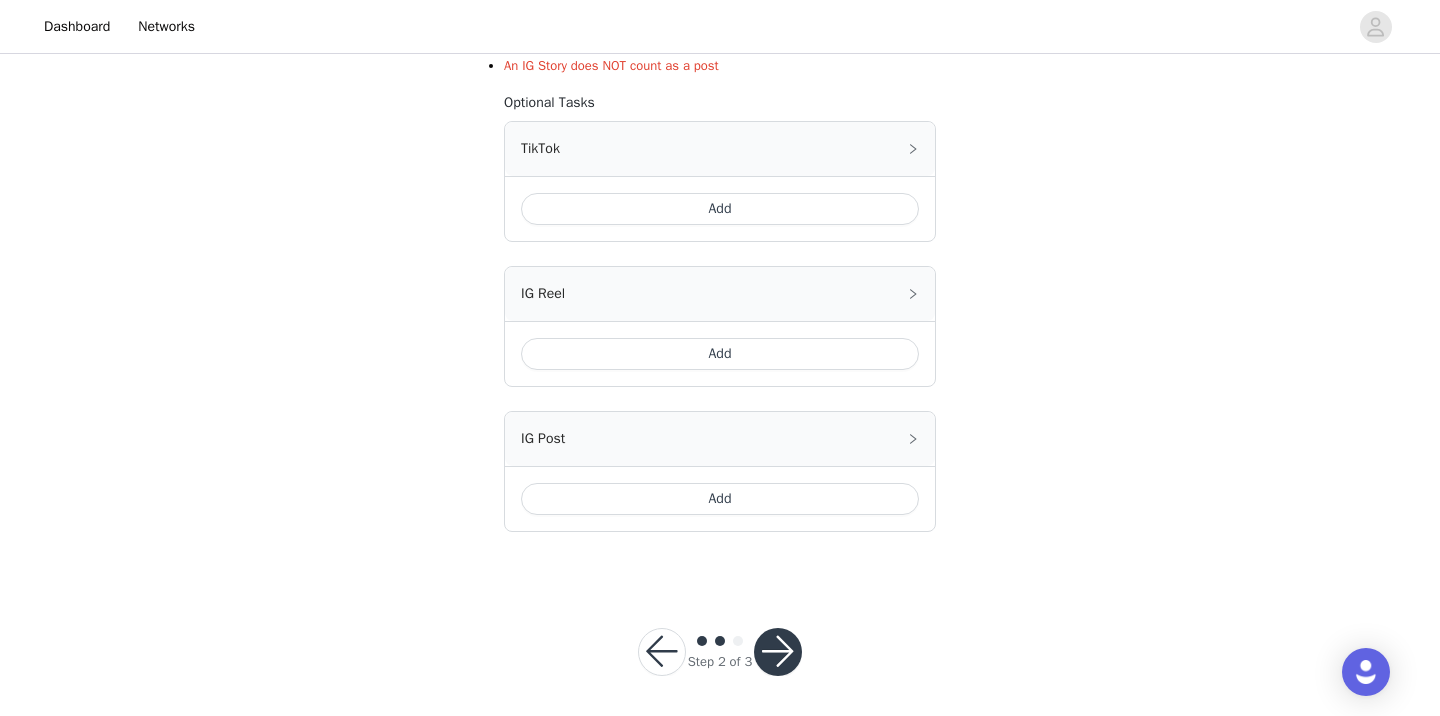scroll, scrollTop: 491, scrollLeft: 0, axis: vertical 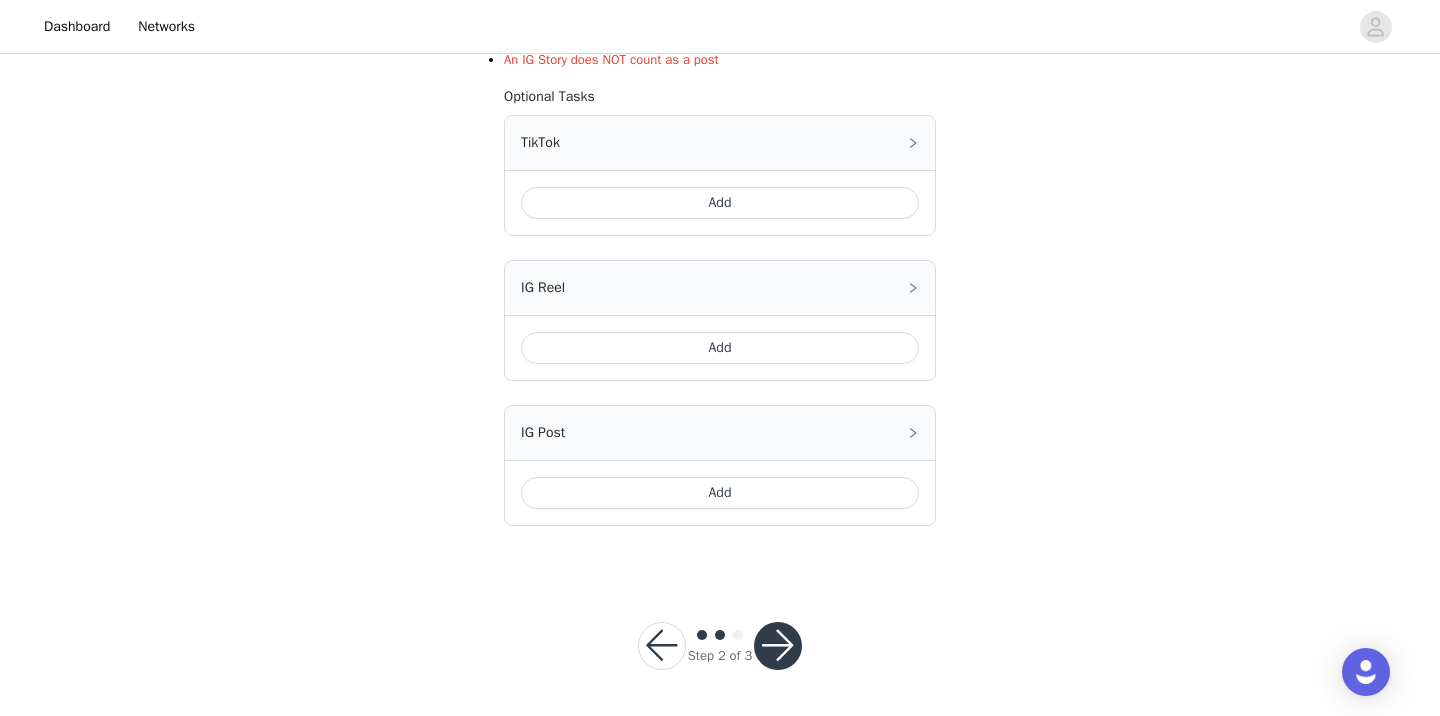 click on "Add" at bounding box center [720, 493] 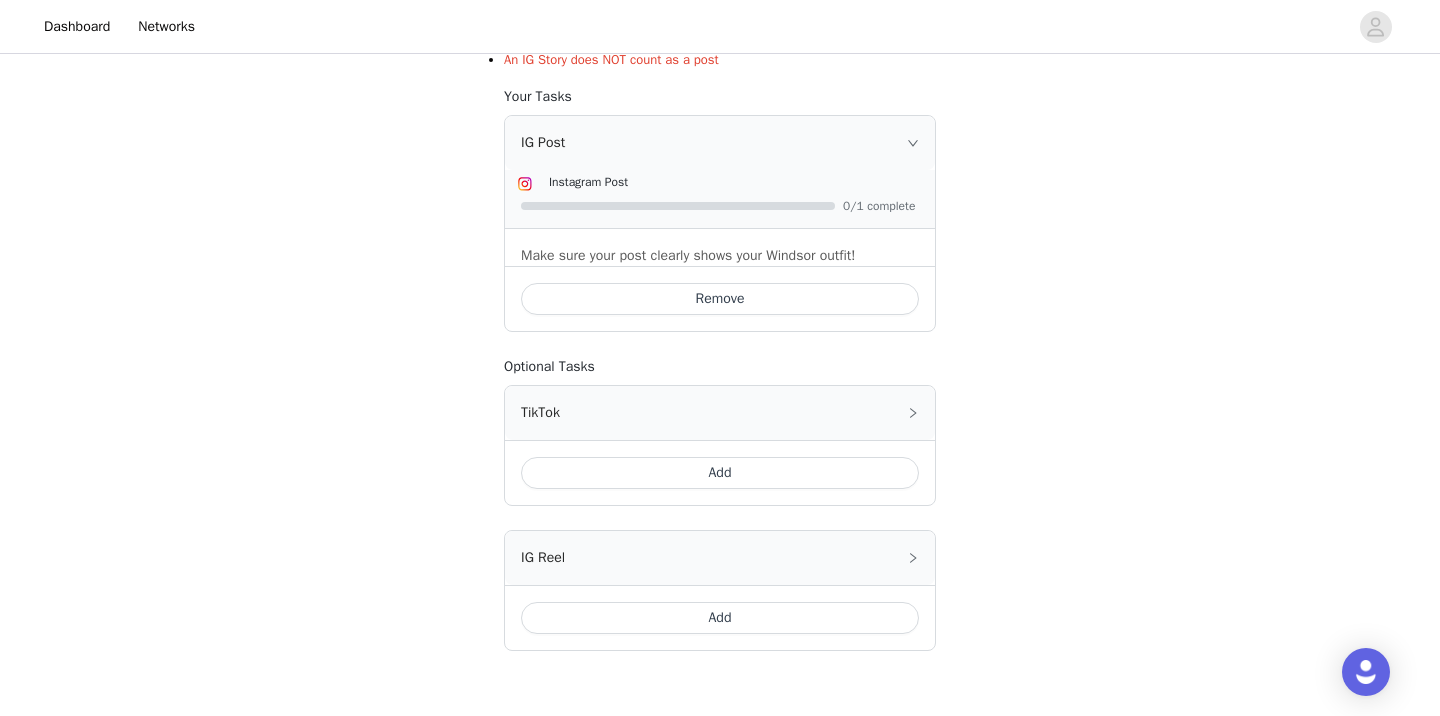 click on "Add" at bounding box center (720, 473) 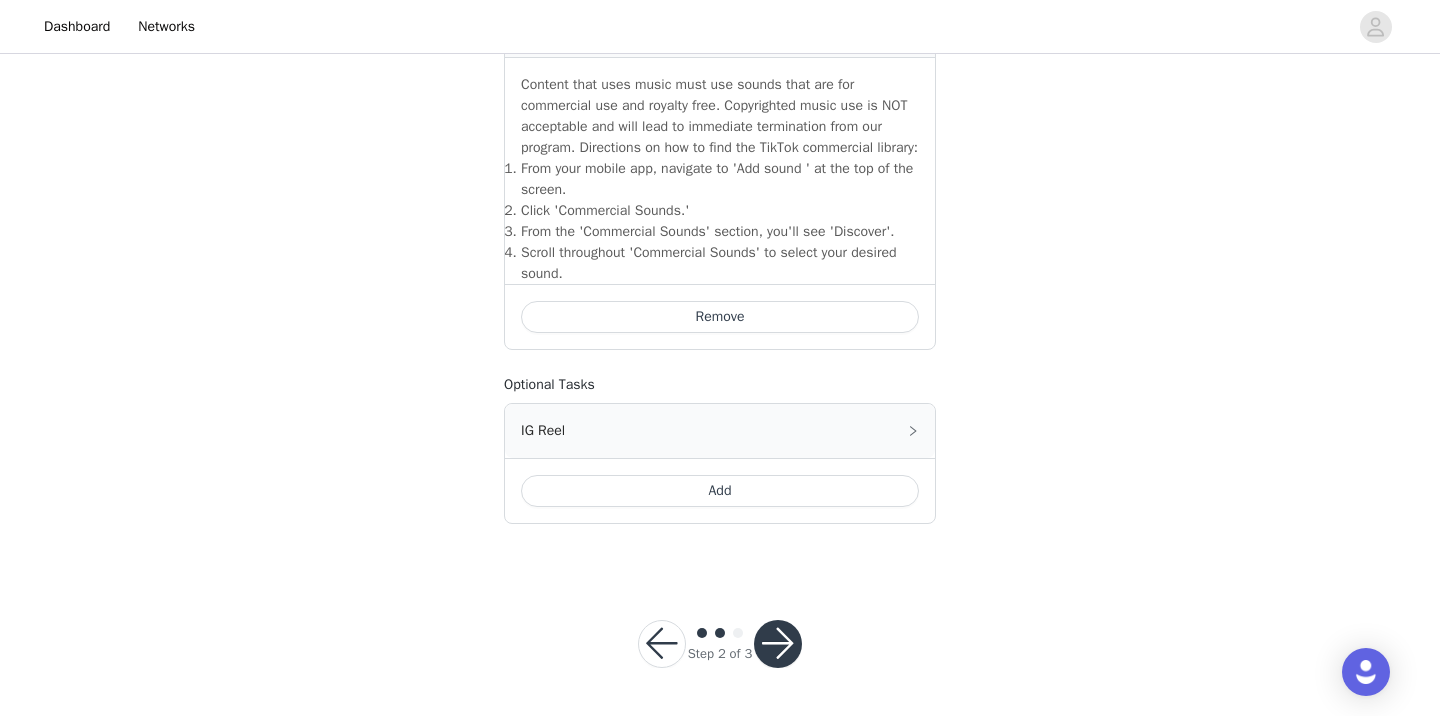 scroll, scrollTop: 922, scrollLeft: 0, axis: vertical 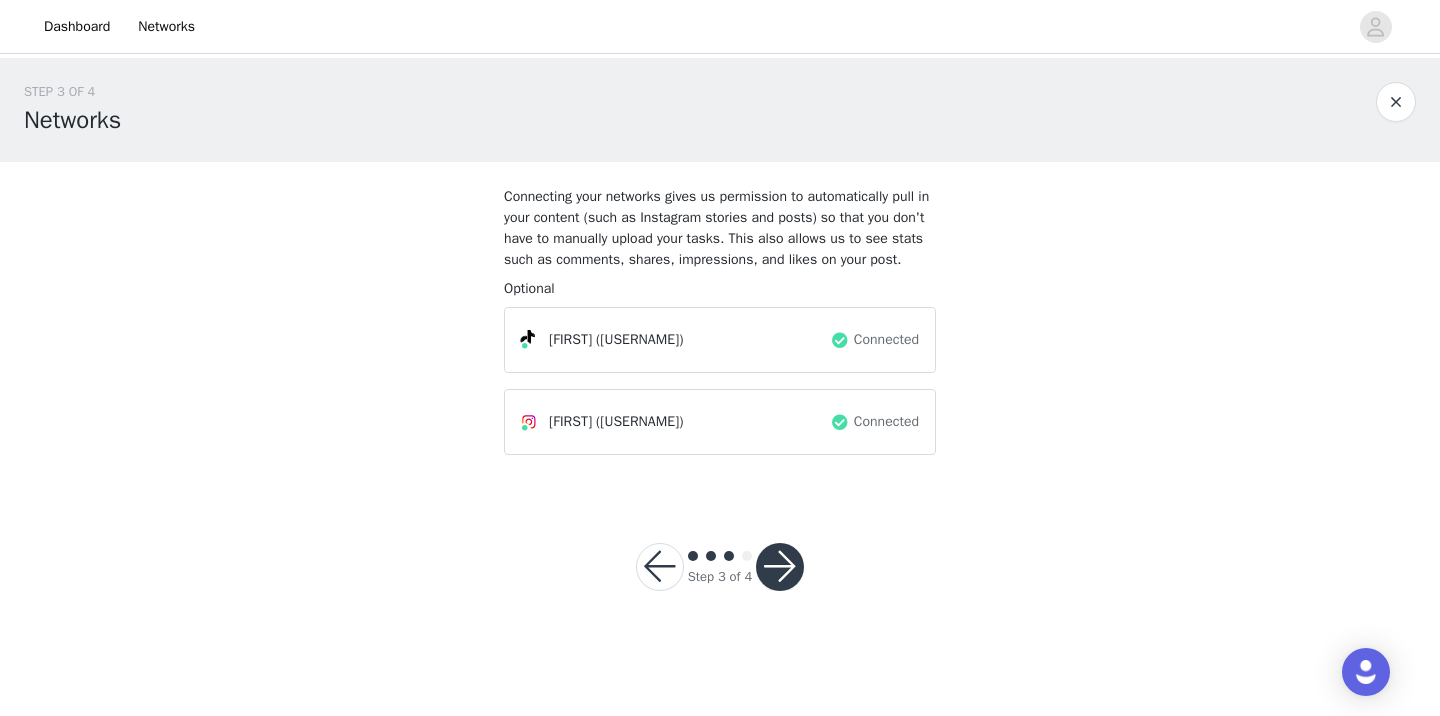 click at bounding box center [780, 567] 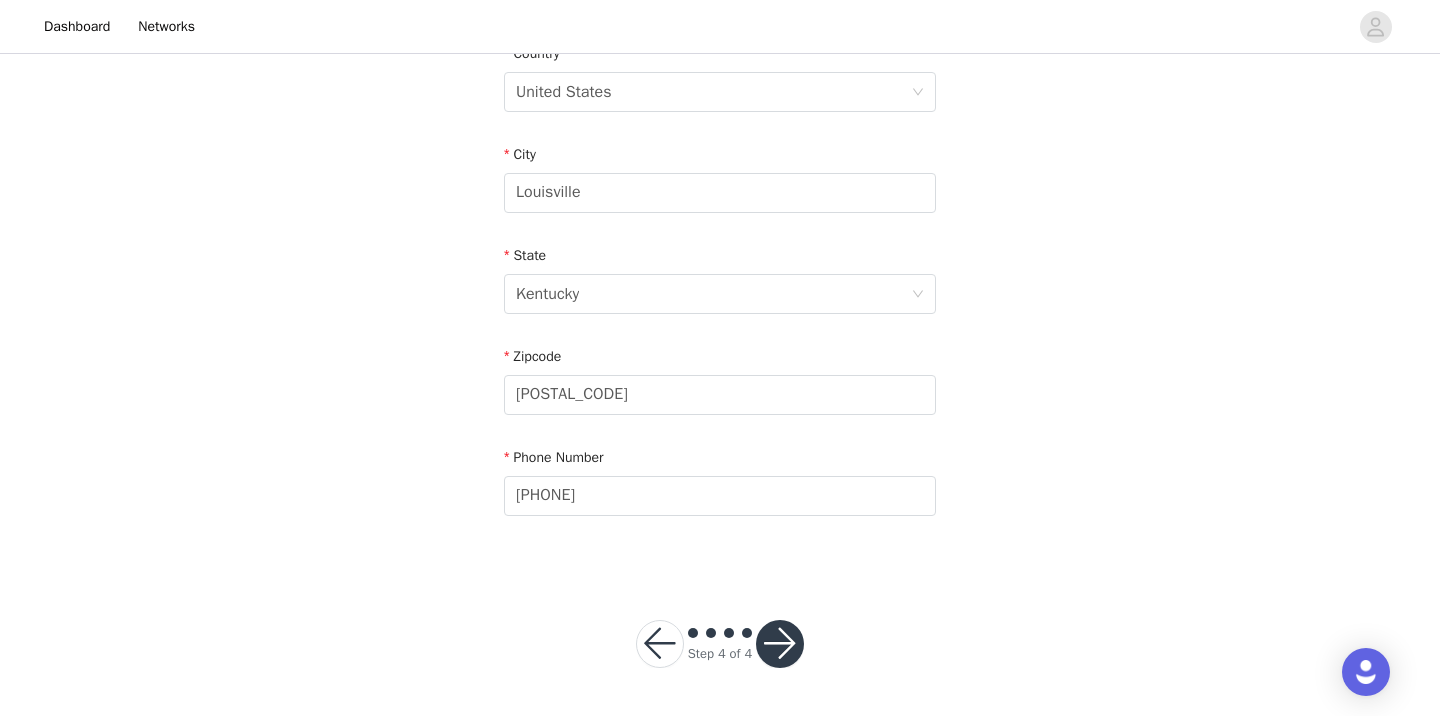 scroll, scrollTop: 647, scrollLeft: 0, axis: vertical 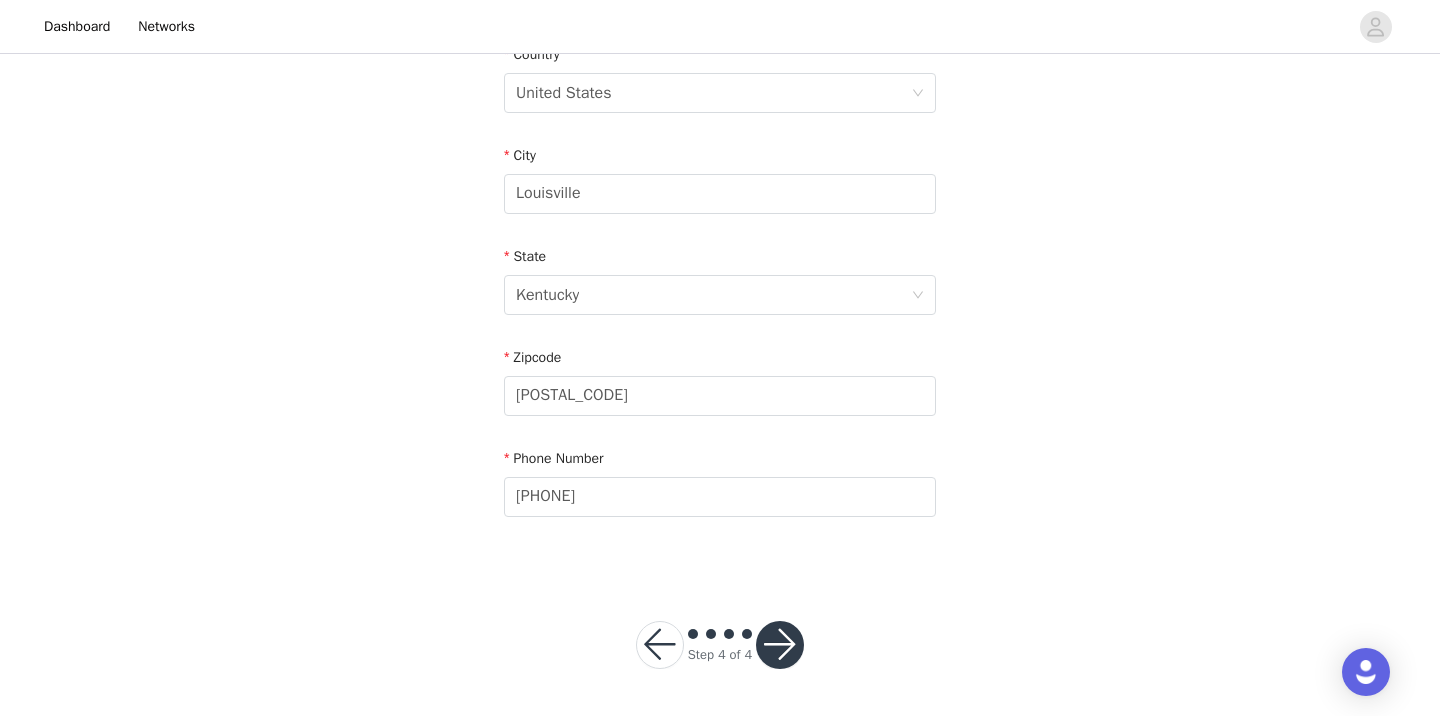 click at bounding box center (780, 645) 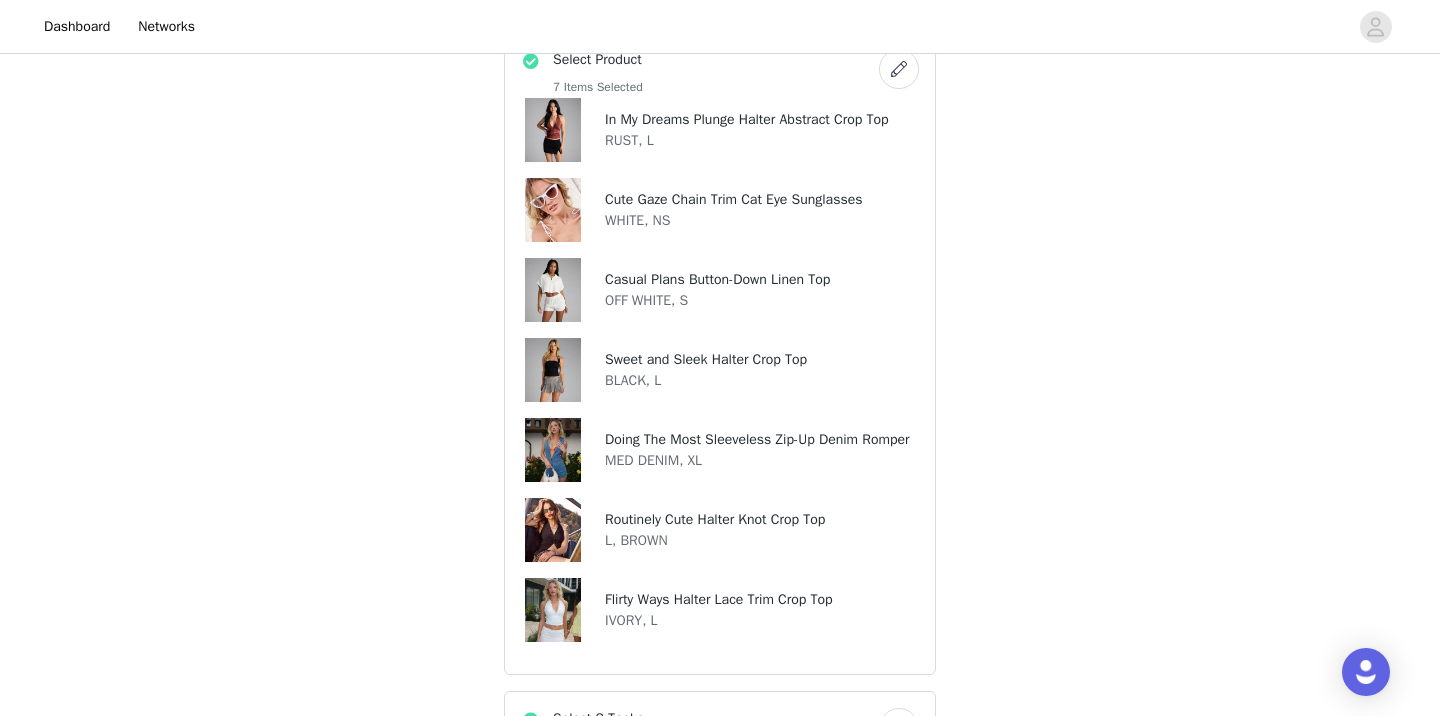 scroll, scrollTop: 410, scrollLeft: 0, axis: vertical 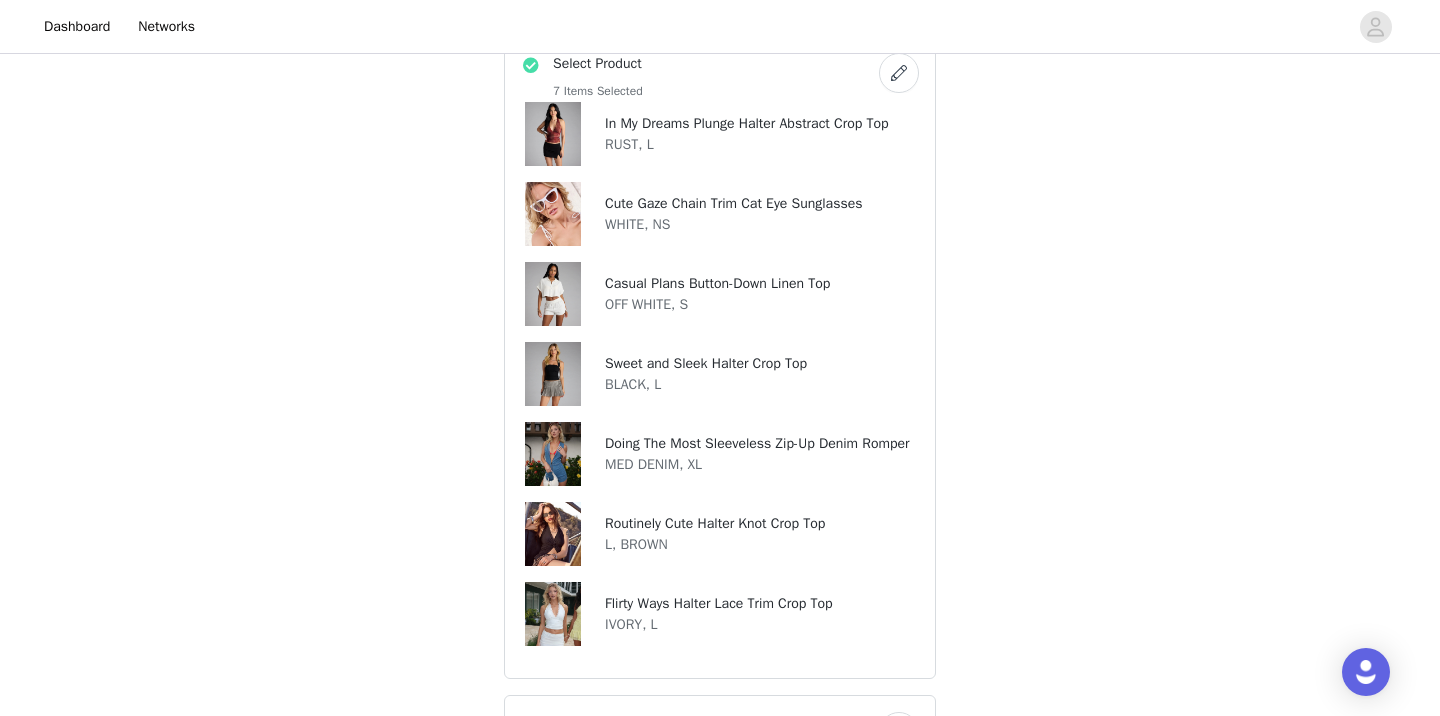 click on "Casual Plans Button-Down Linen Top" at bounding box center [717, 283] 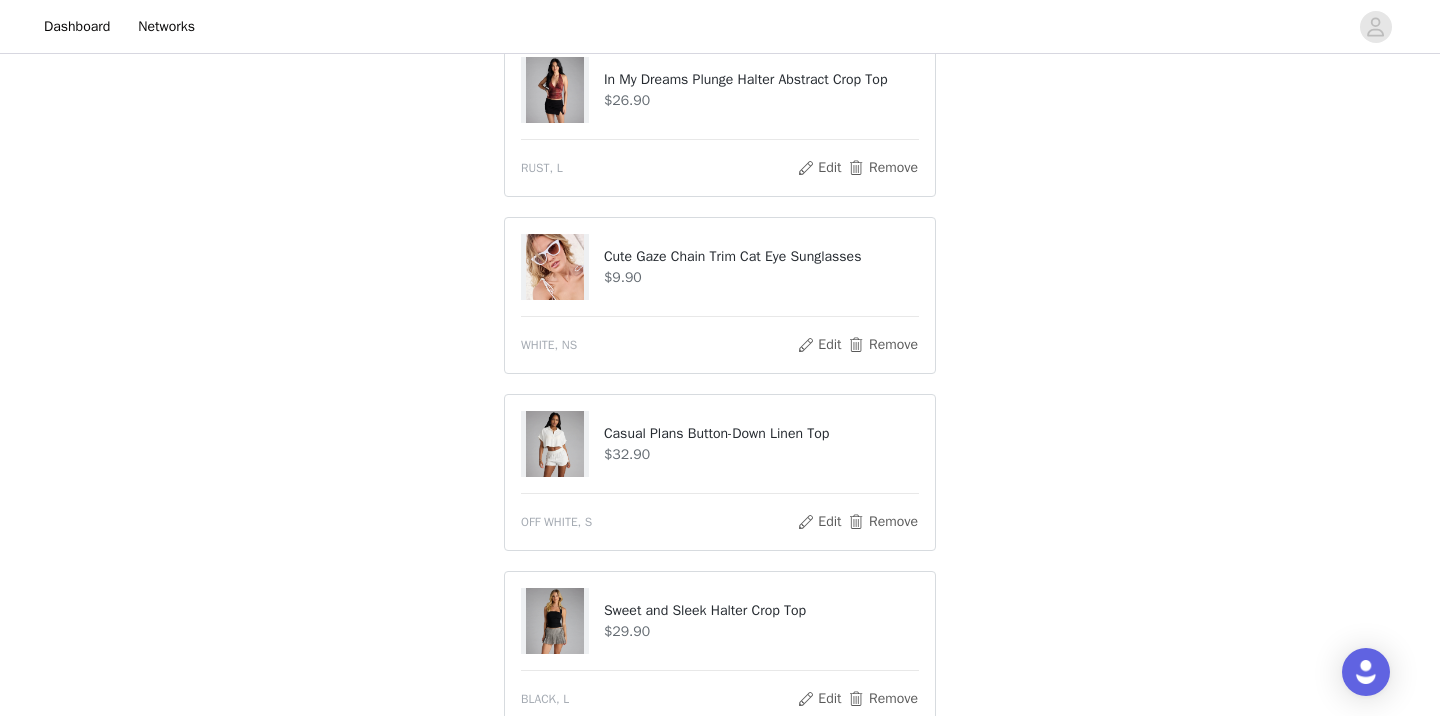scroll, scrollTop: 798, scrollLeft: 0, axis: vertical 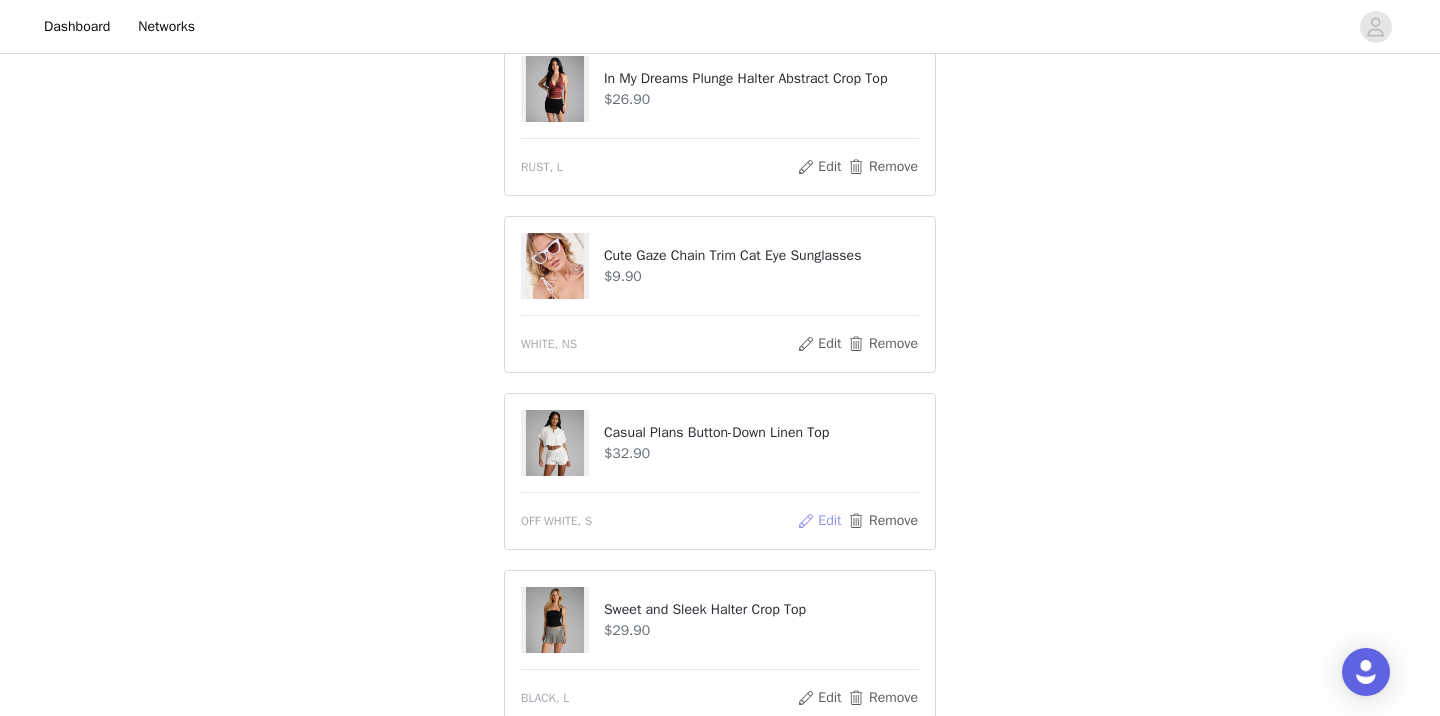 click on "Edit" at bounding box center [819, 521] 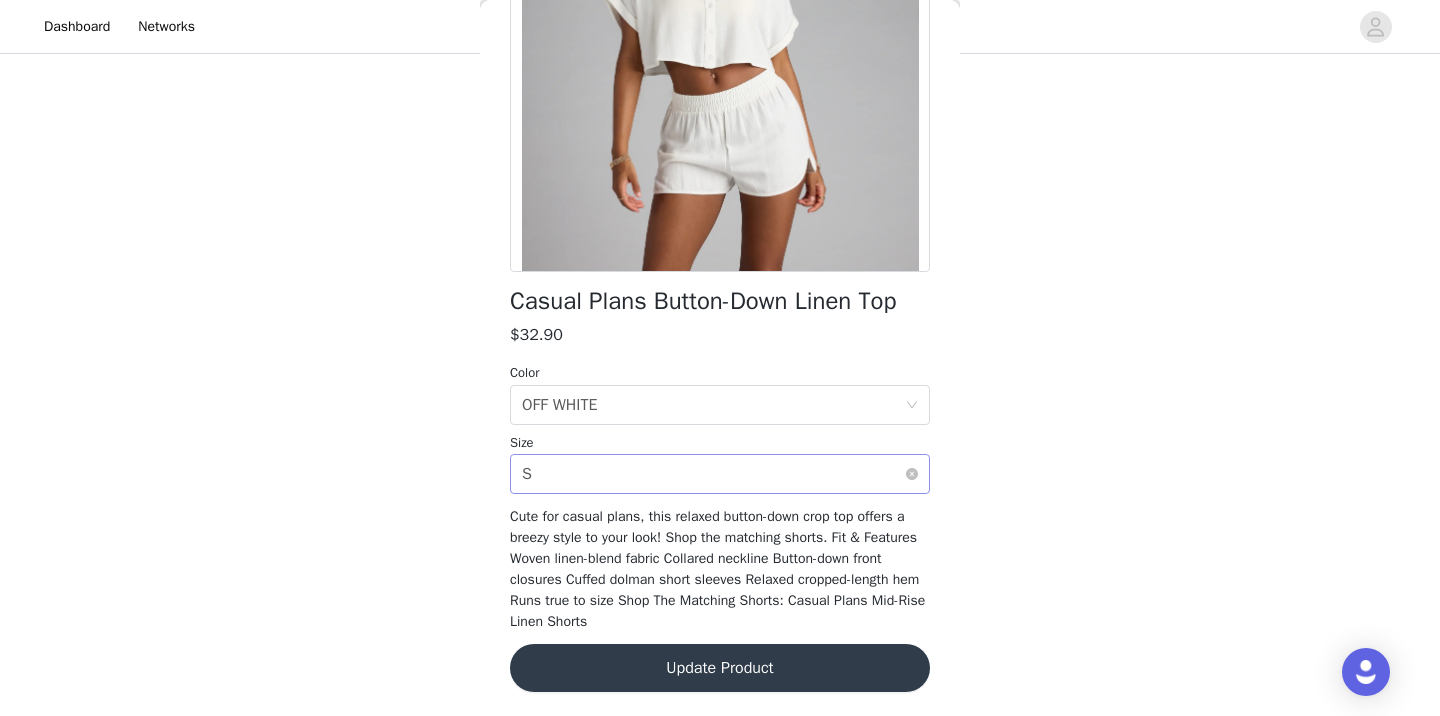 click on "Select size S" at bounding box center (713, 474) 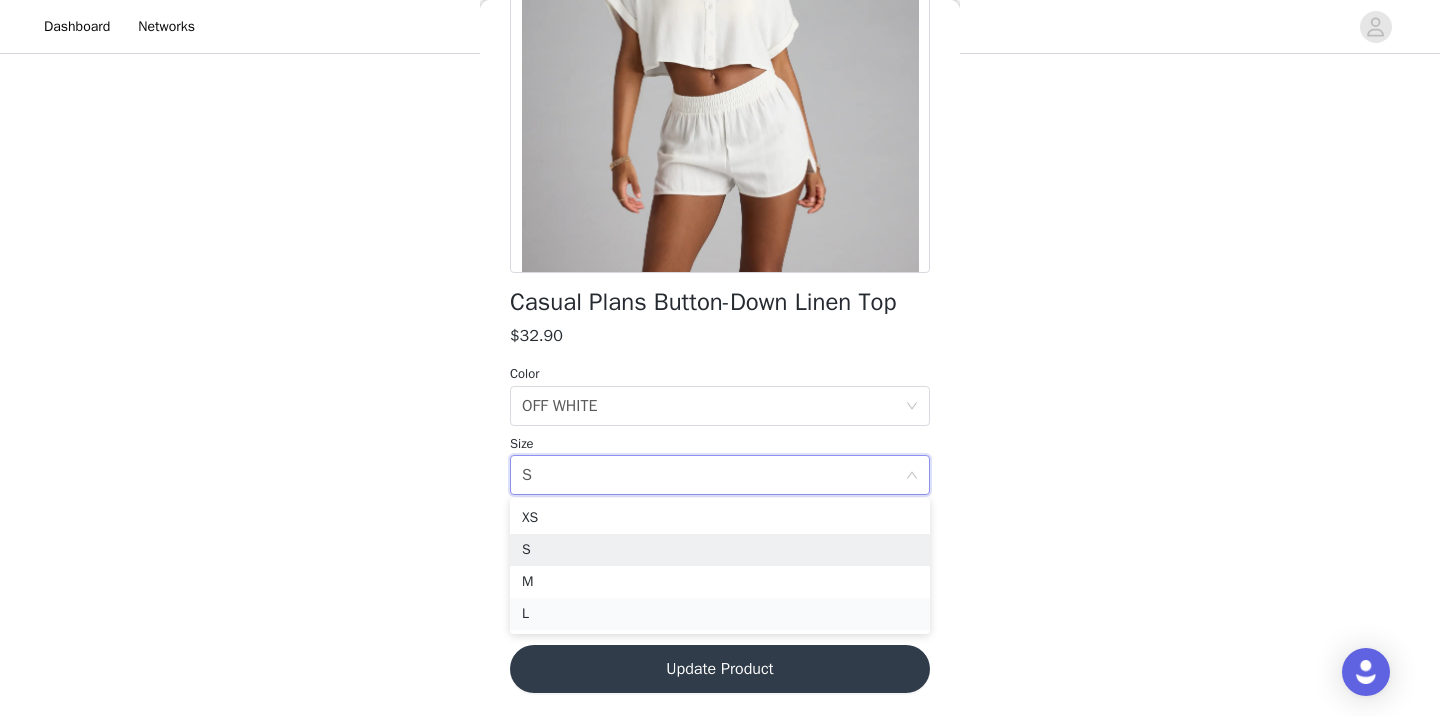 click on "L" at bounding box center (720, 614) 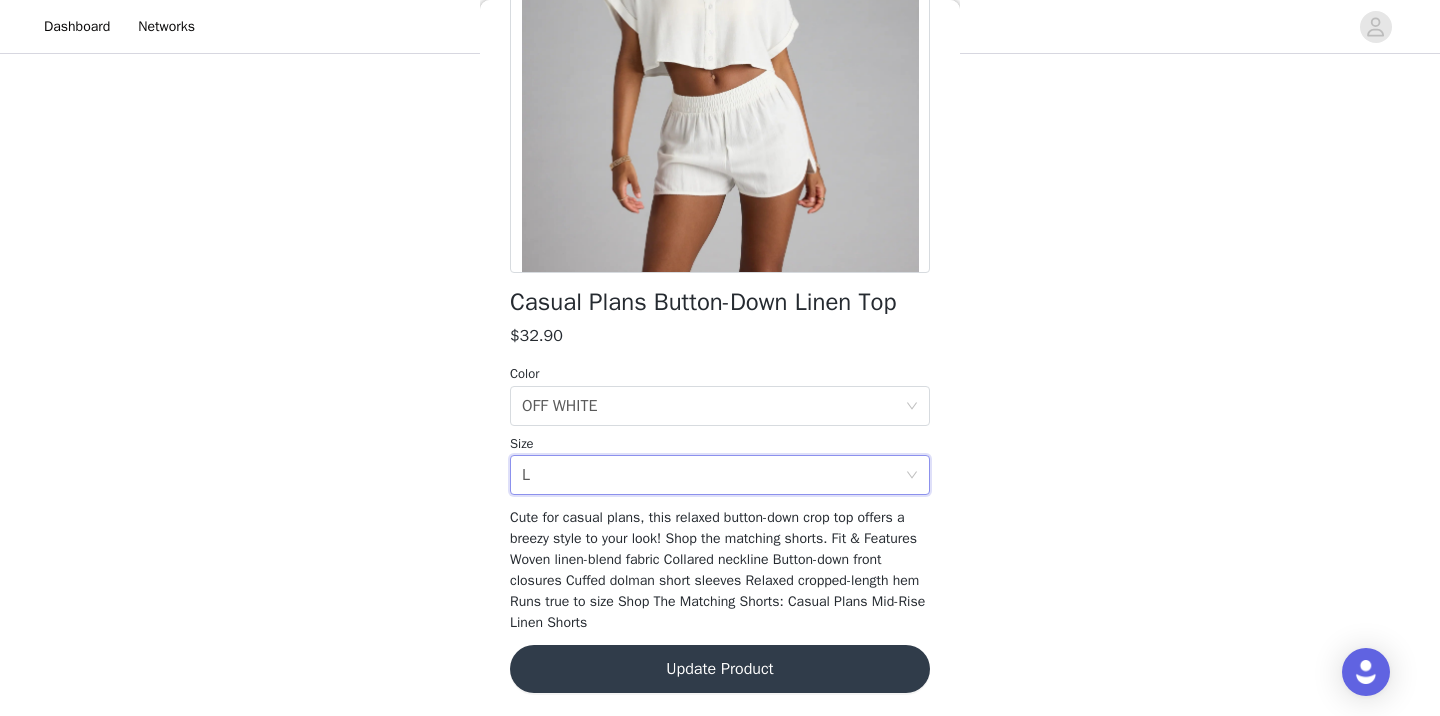 click on "Update Product" at bounding box center (720, 669) 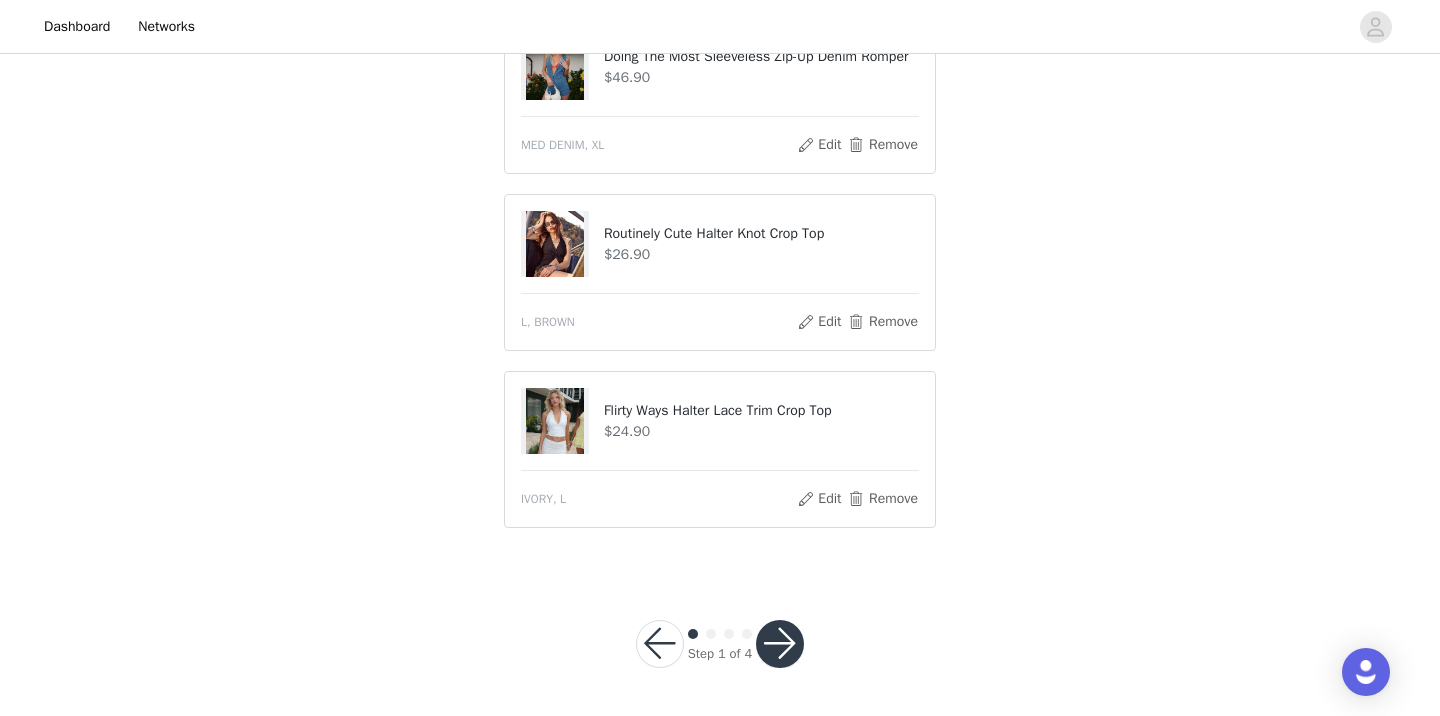 scroll, scrollTop: 1527, scrollLeft: 0, axis: vertical 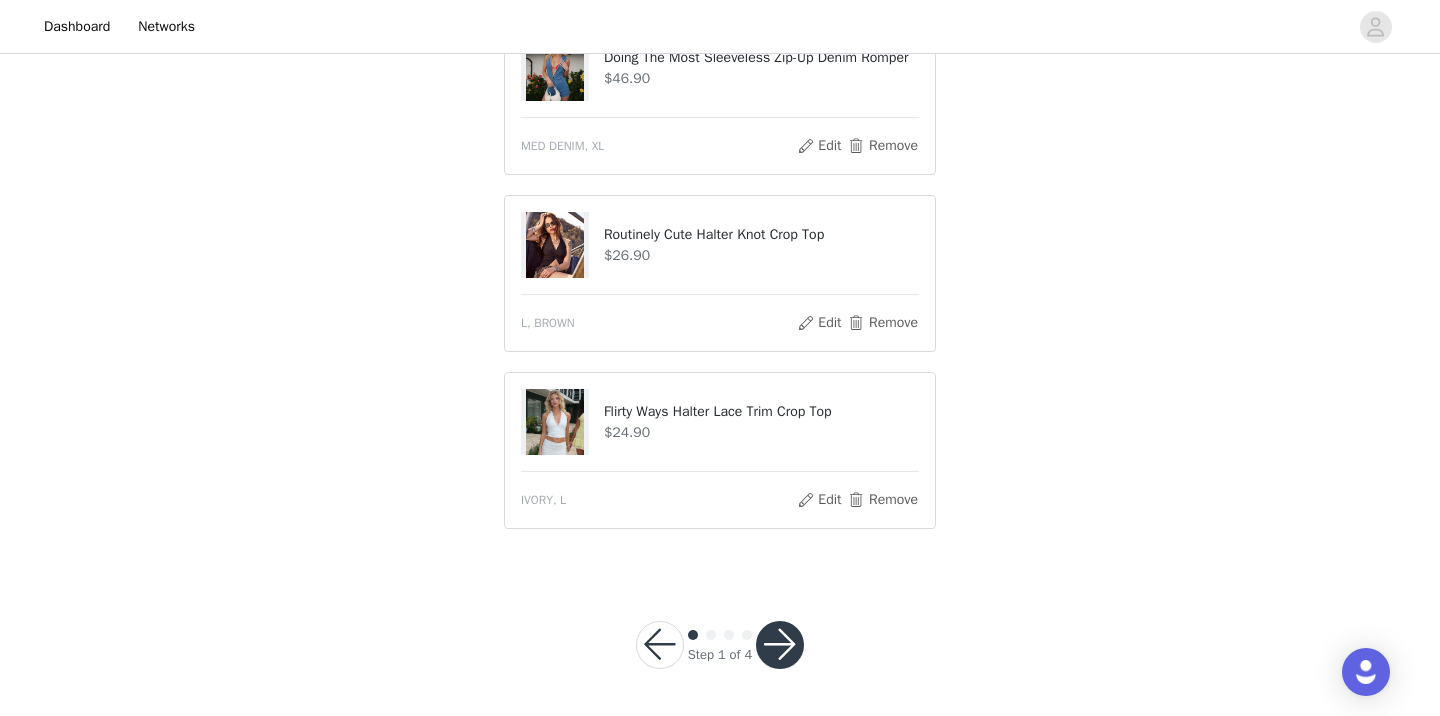 click at bounding box center (780, 645) 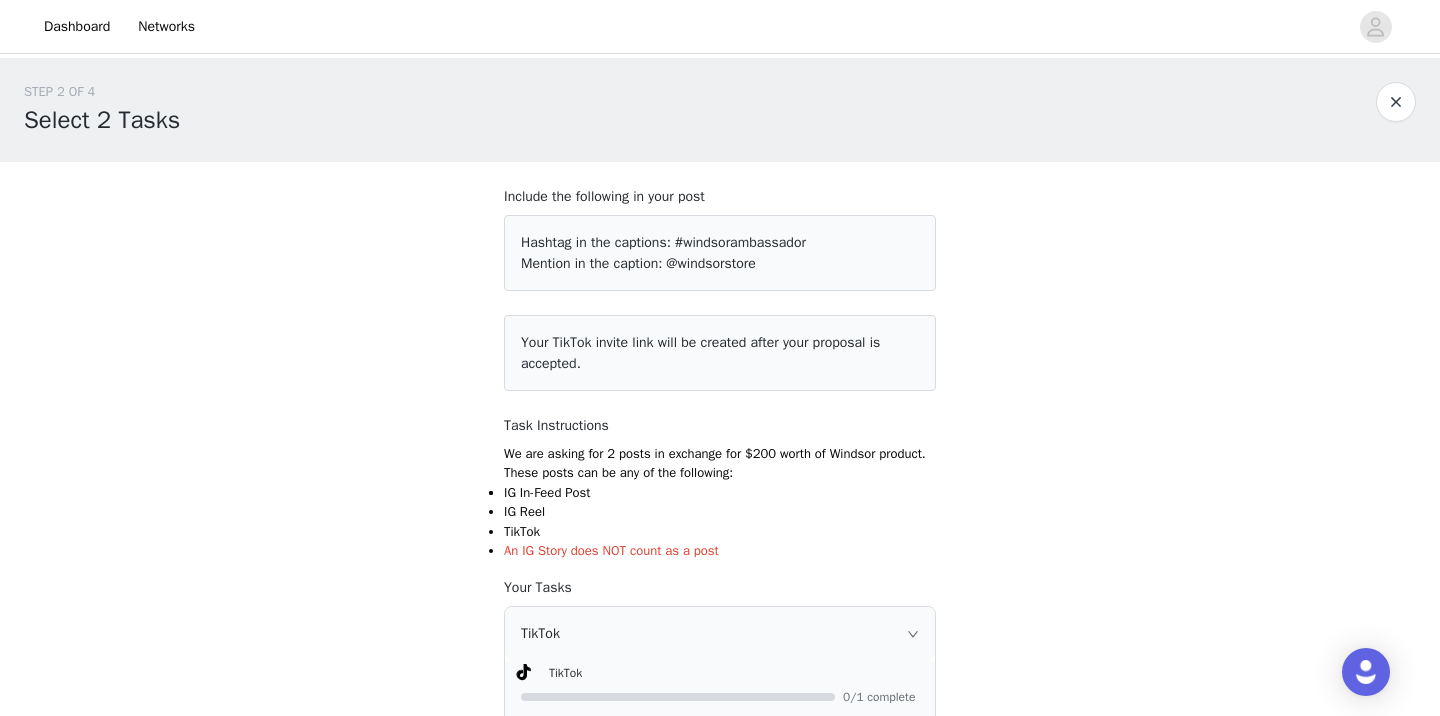 scroll, scrollTop: 0, scrollLeft: 0, axis: both 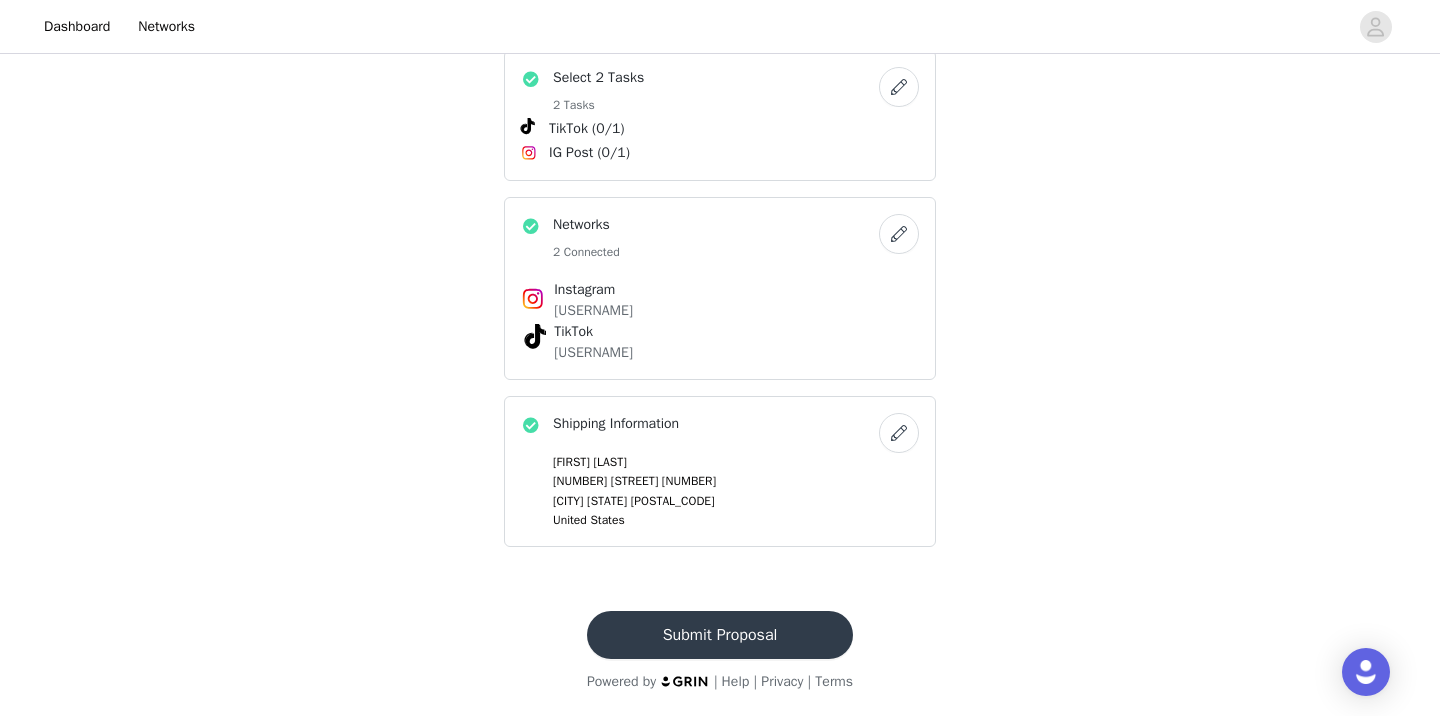 click on "Submit Proposal" at bounding box center [720, 635] 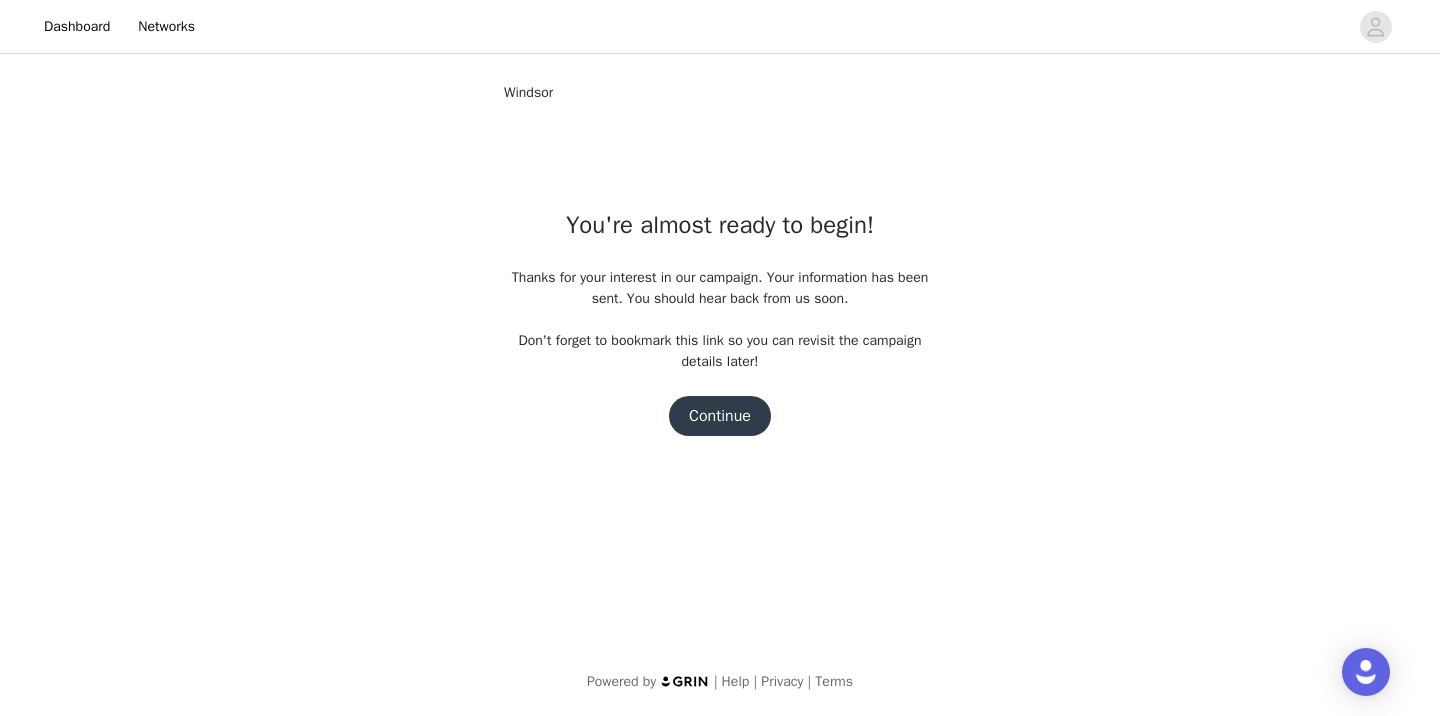scroll, scrollTop: 0, scrollLeft: 0, axis: both 